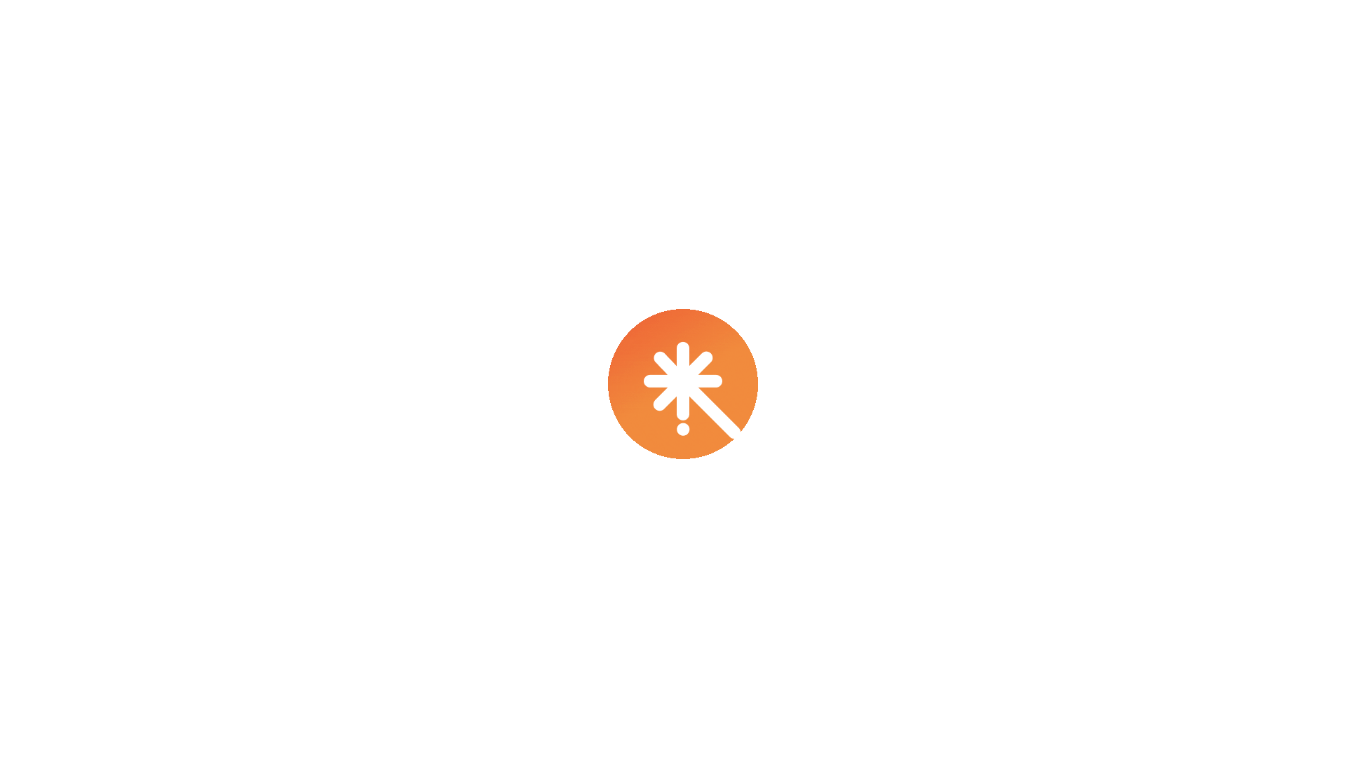 scroll, scrollTop: 0, scrollLeft: 0, axis: both 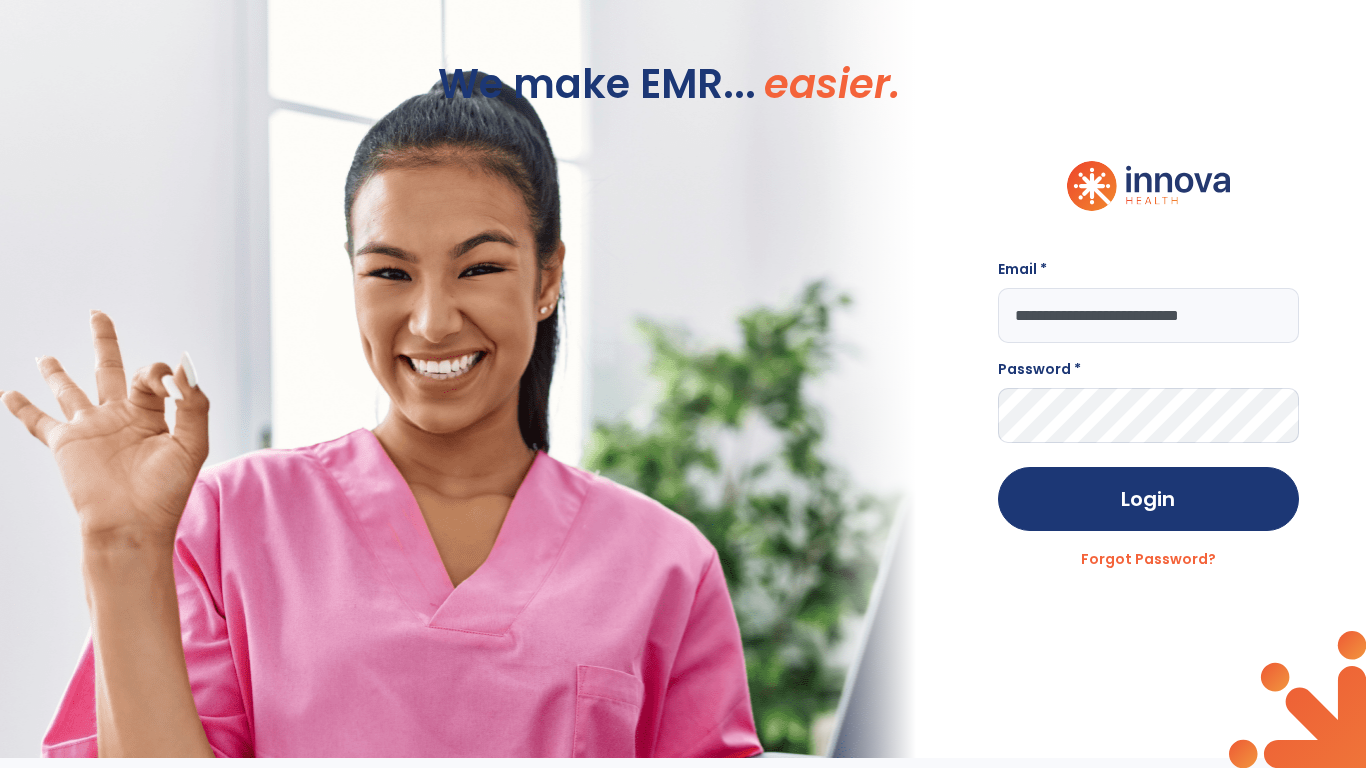type on "**********" 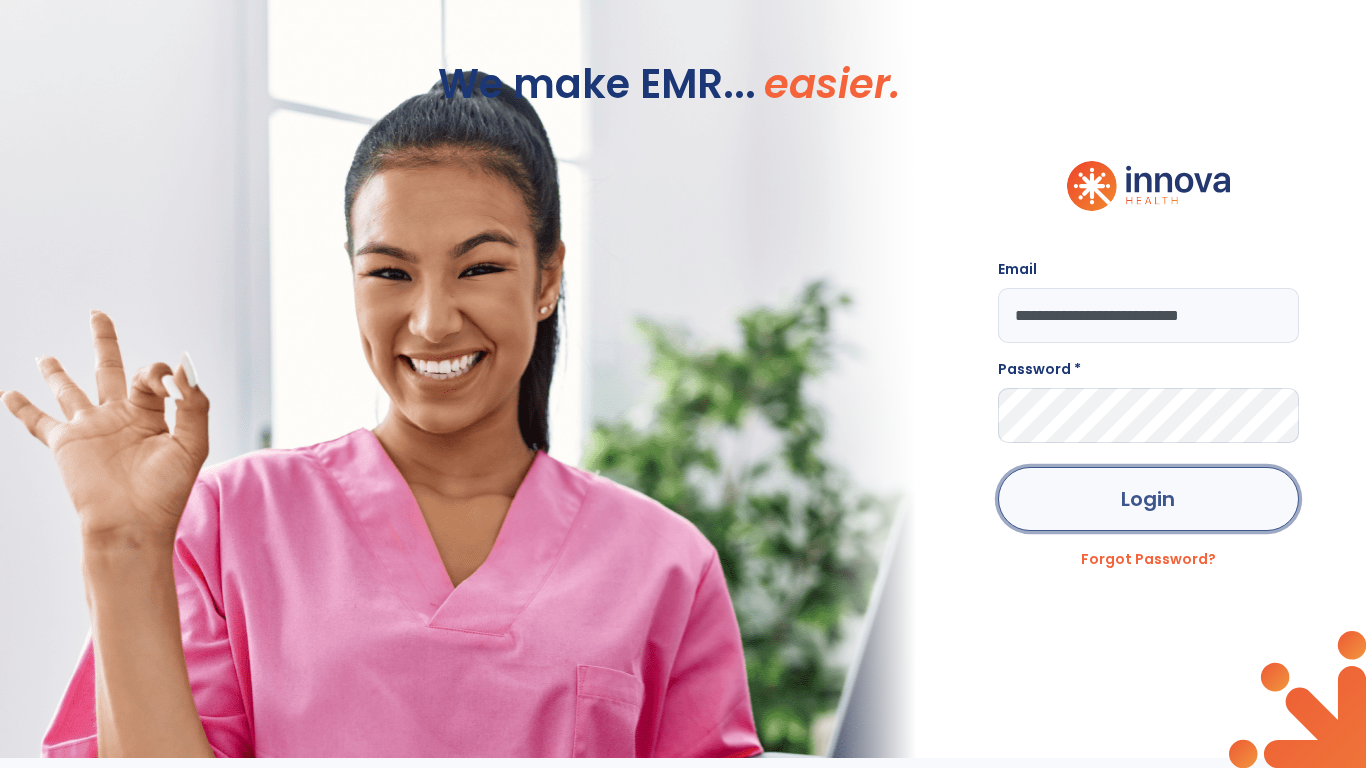 click on "Login" 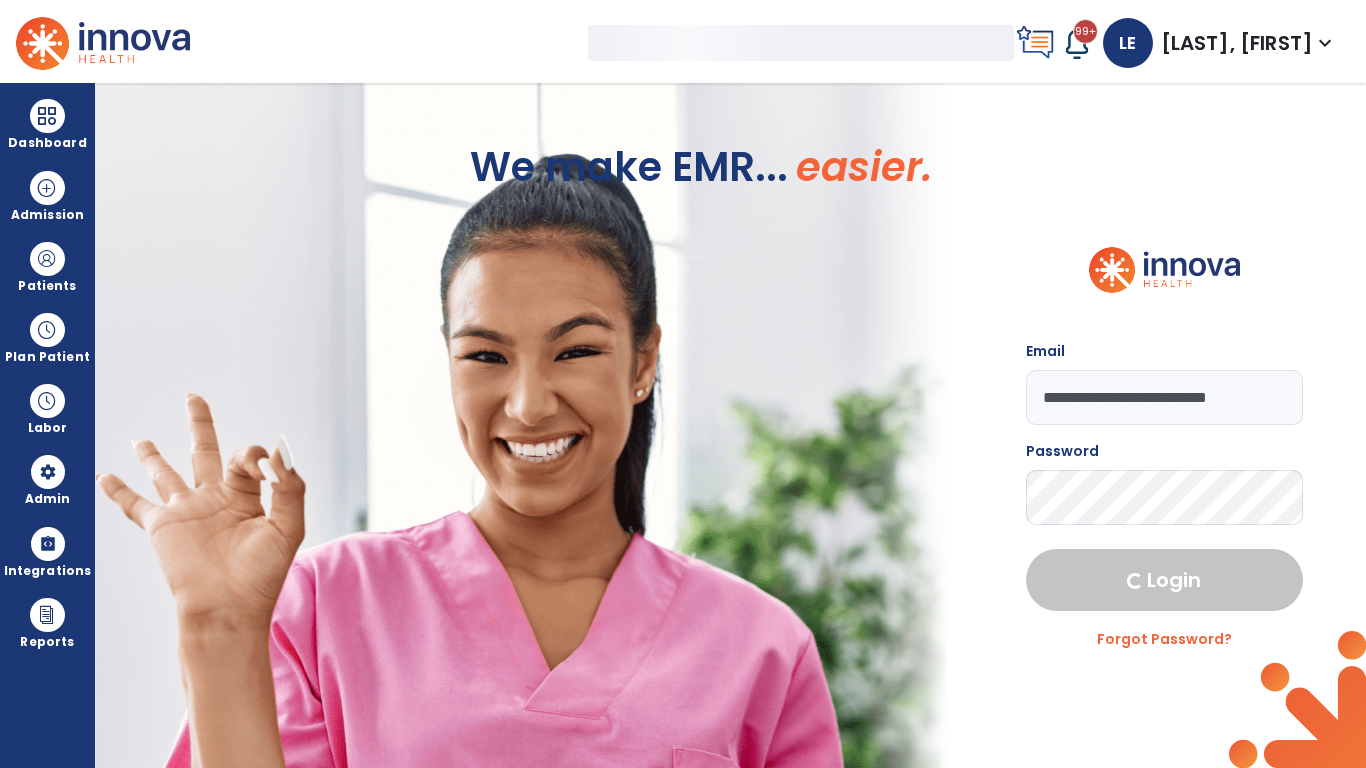 select on "***" 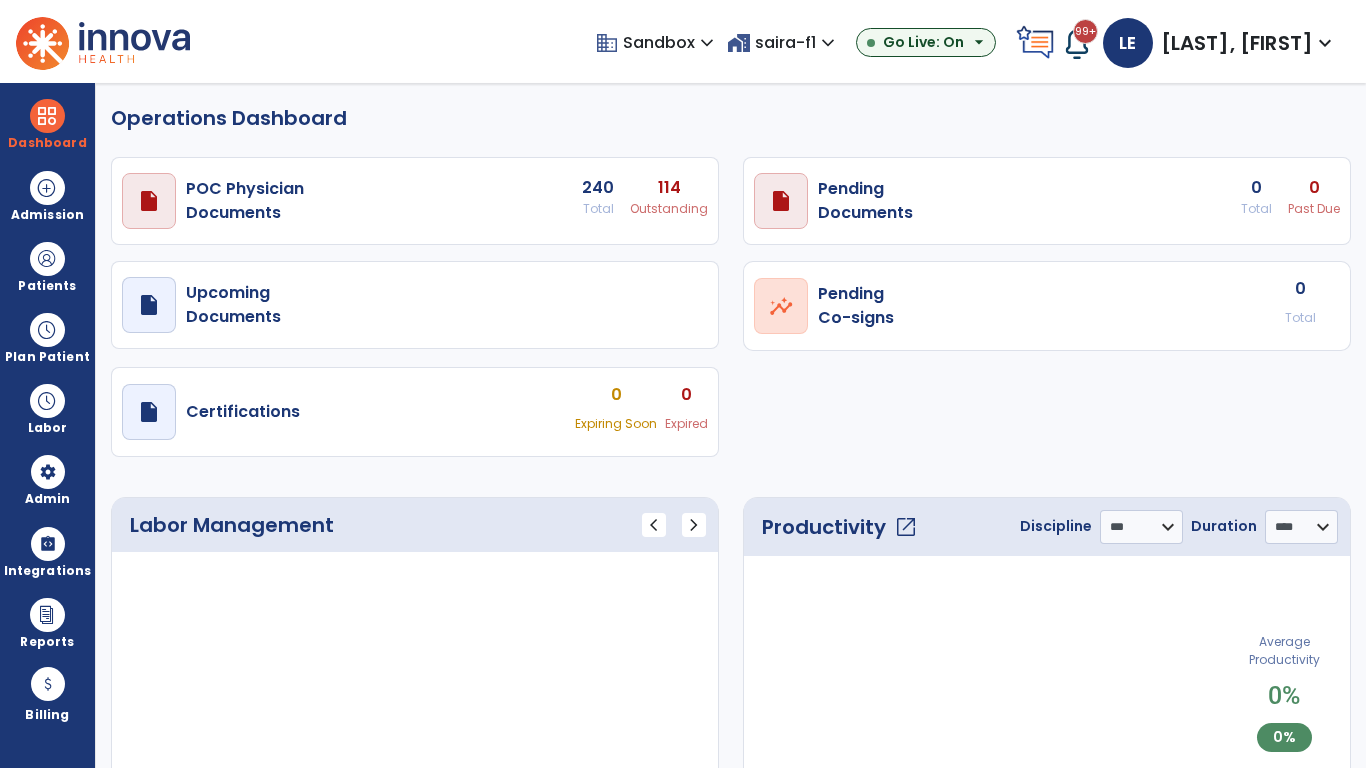 select on "***" 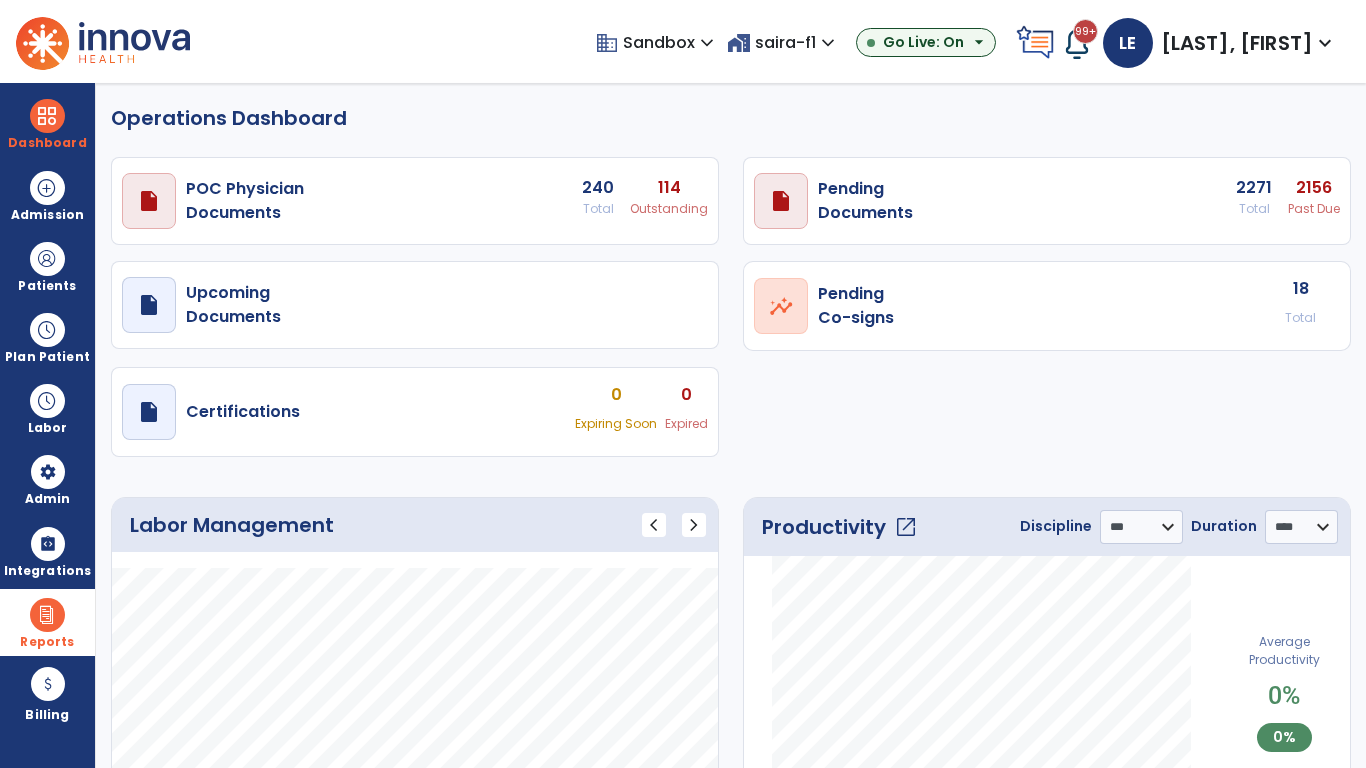 click at bounding box center (47, 615) 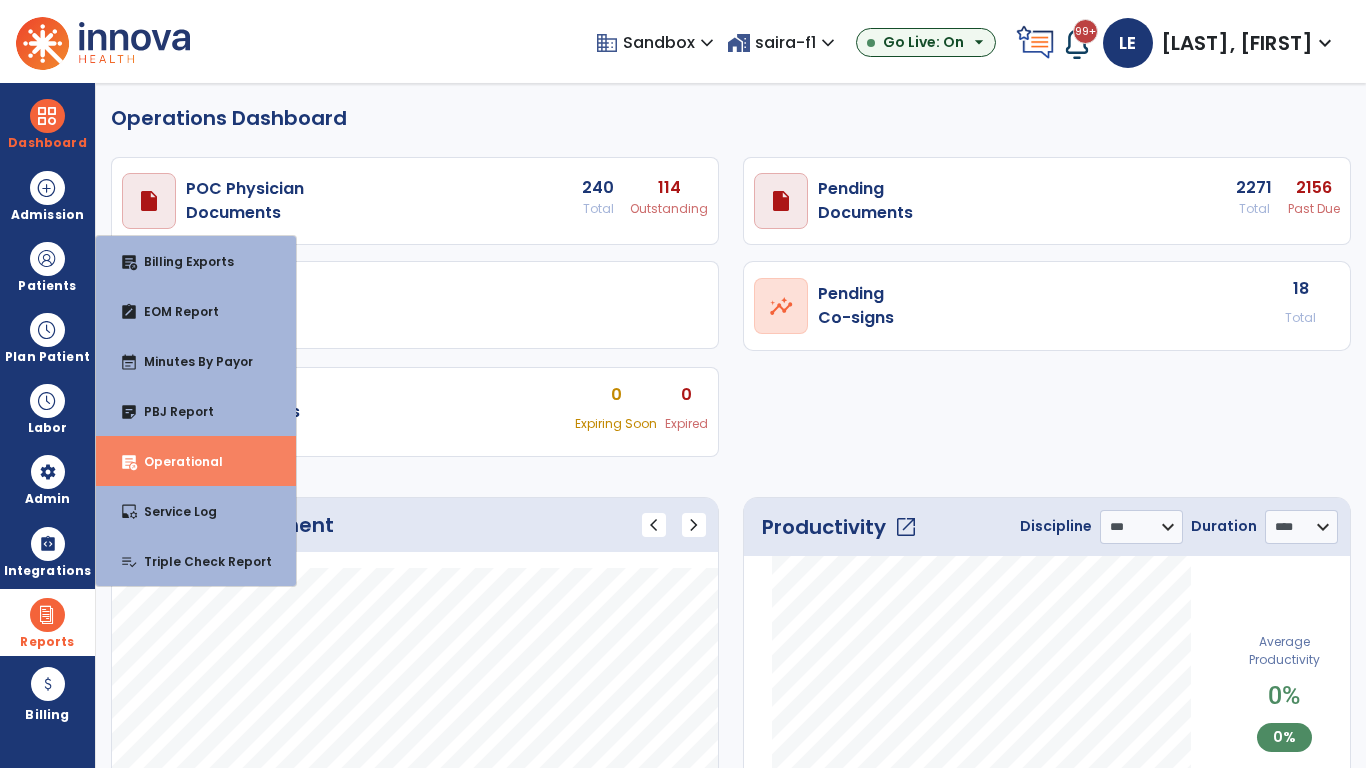 click on "Operational" at bounding box center [175, 461] 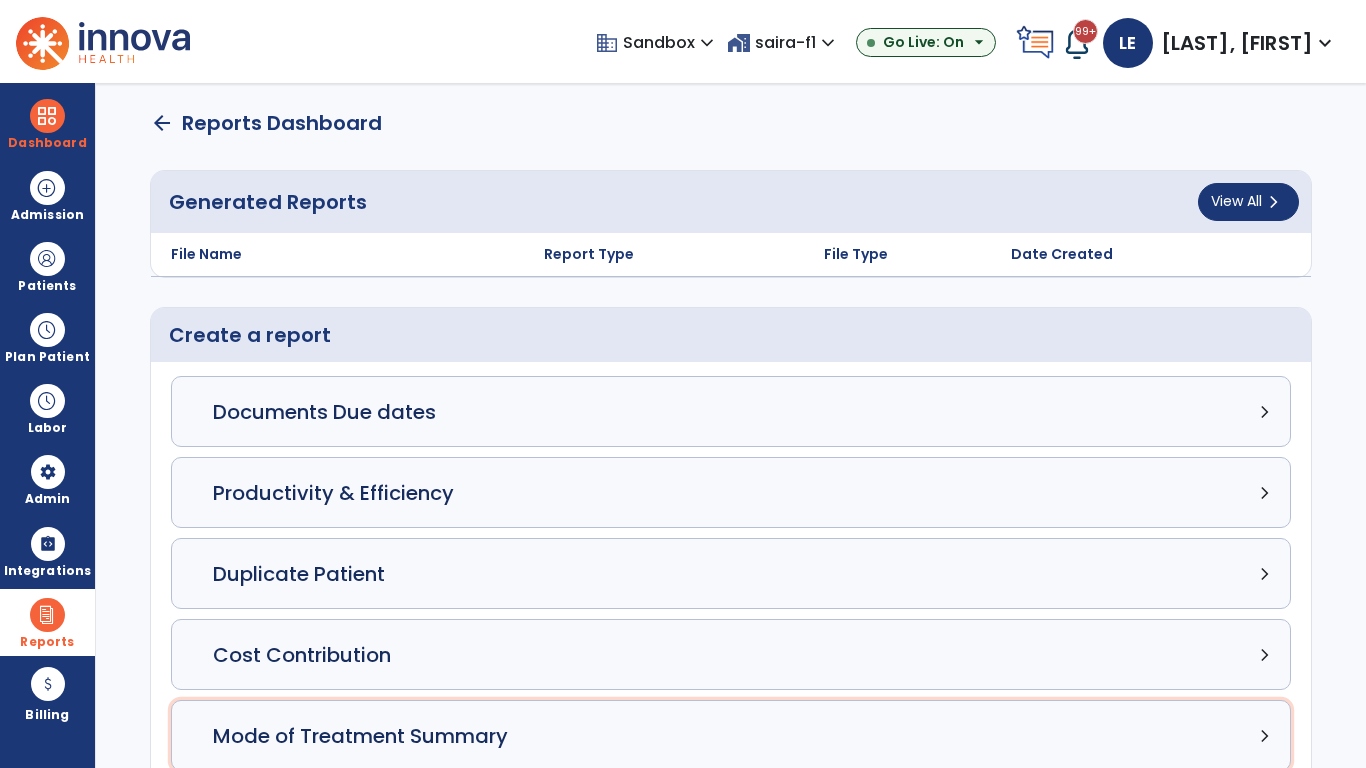 click on "Mode of Treatment Summary chevron_right" 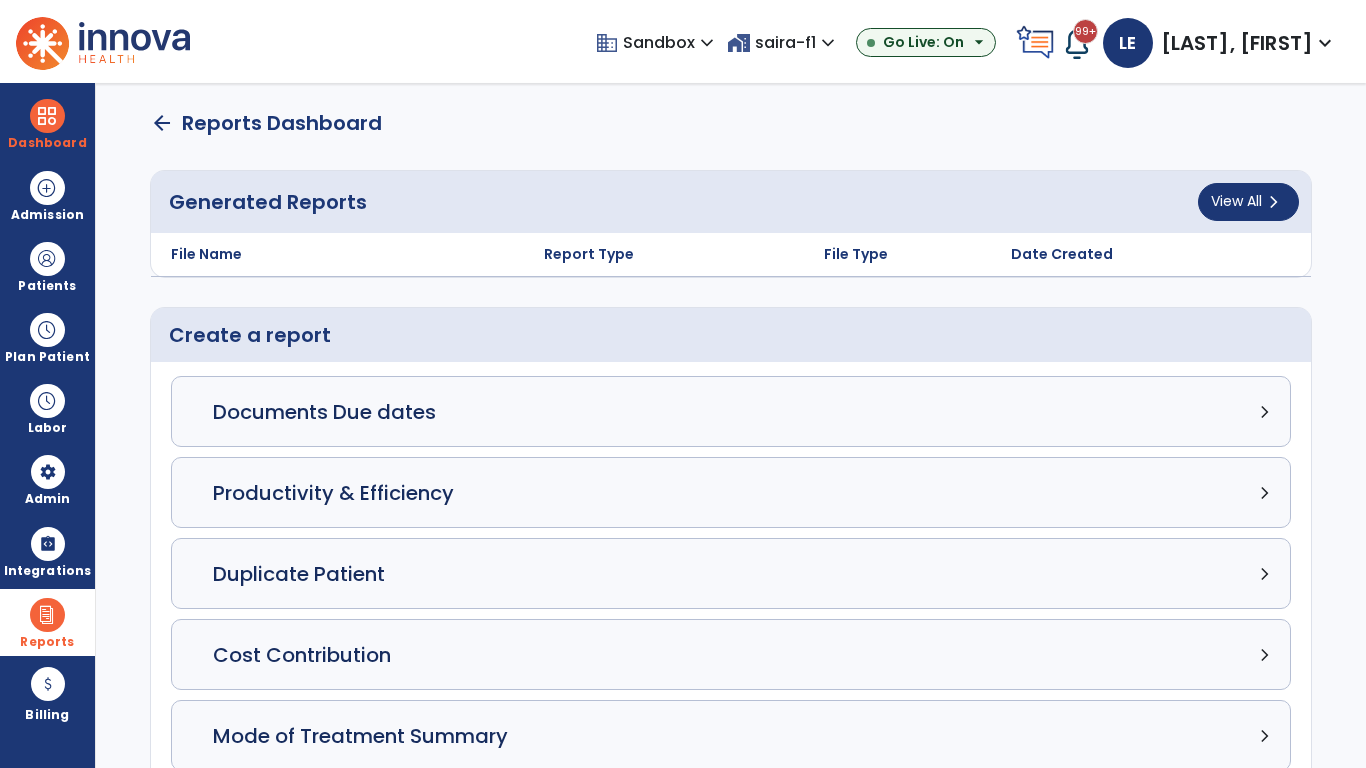 select on "*****" 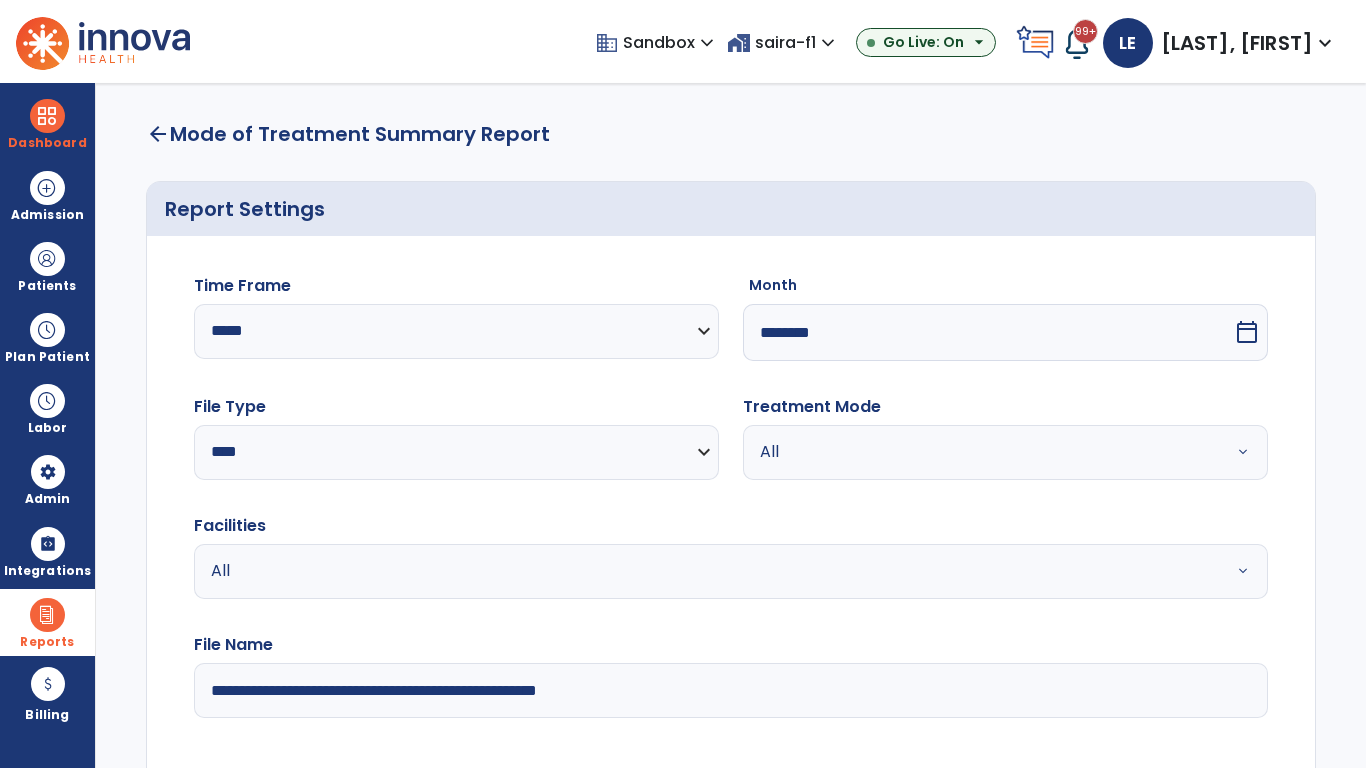 scroll, scrollTop: 3, scrollLeft: 0, axis: vertical 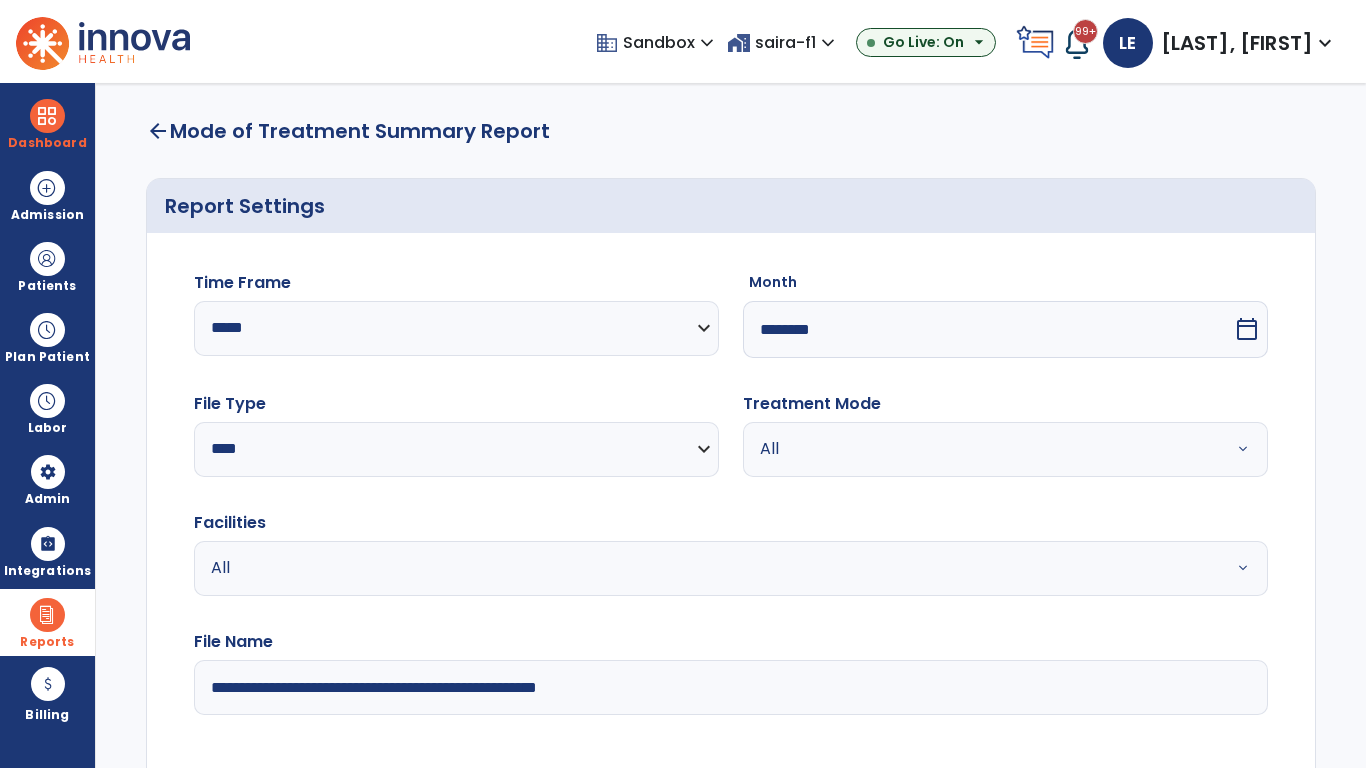 select on "*****" 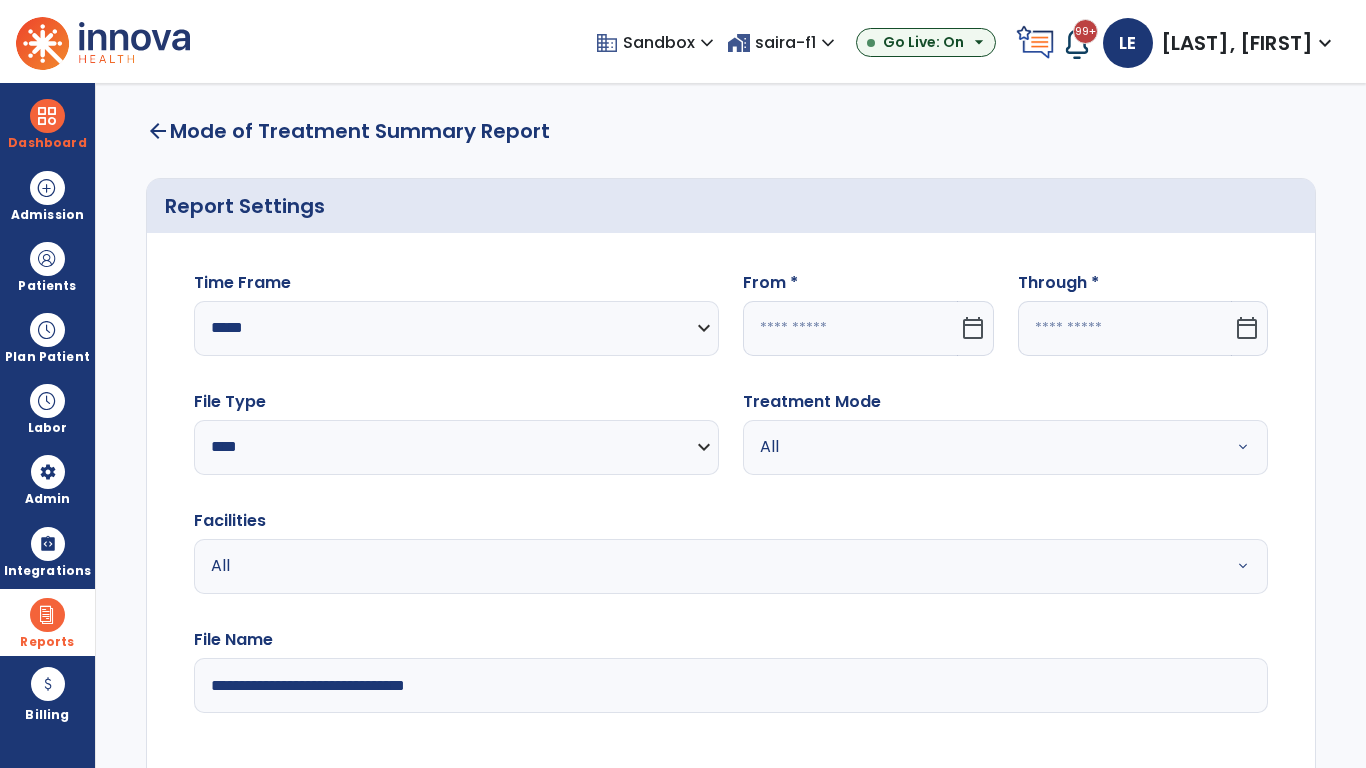 click 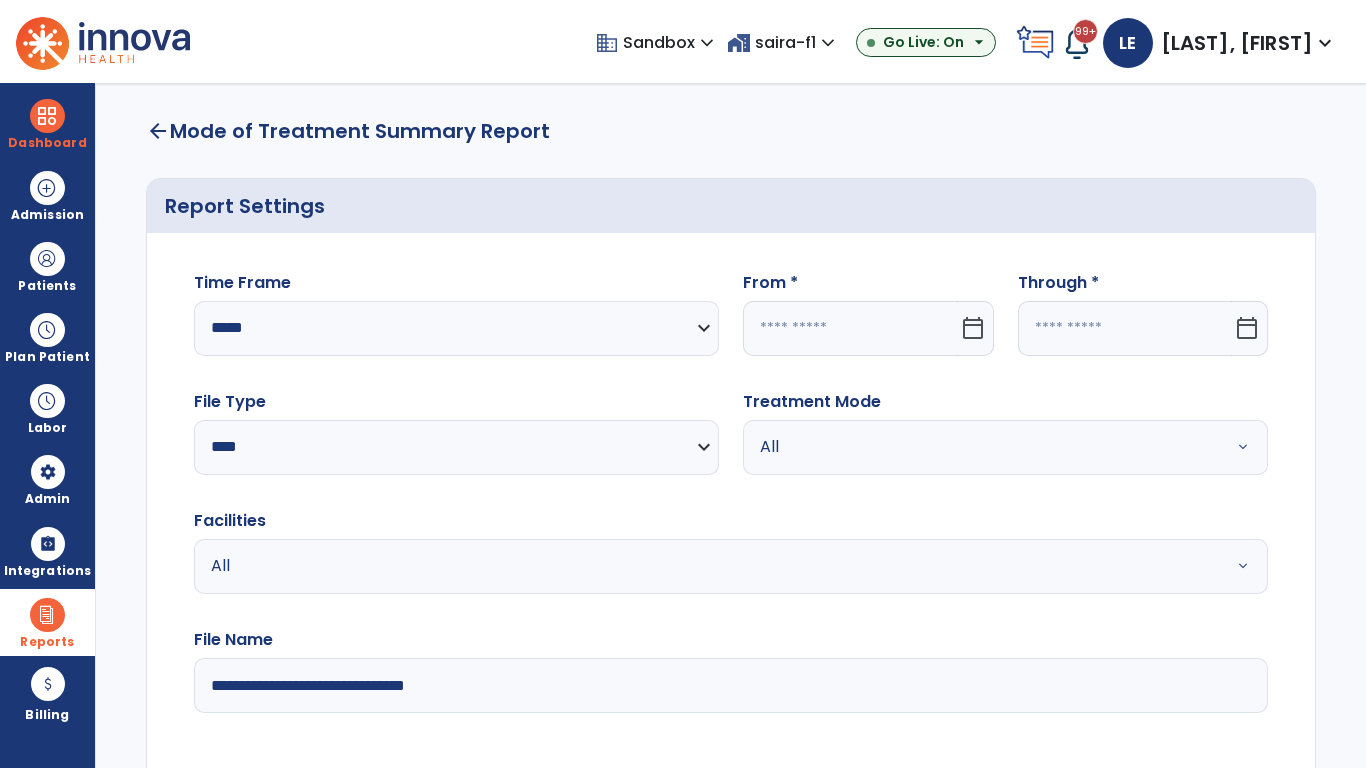 select on "*" 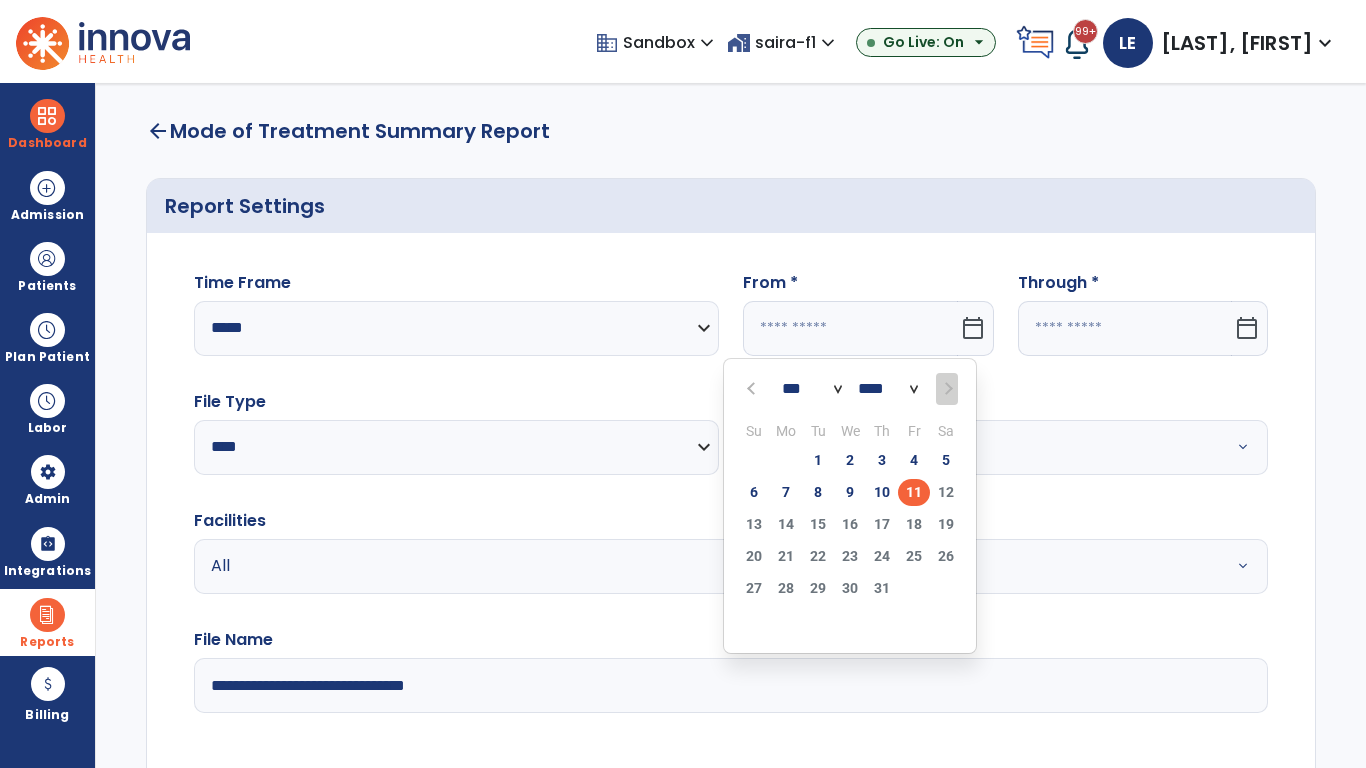 select on "****" 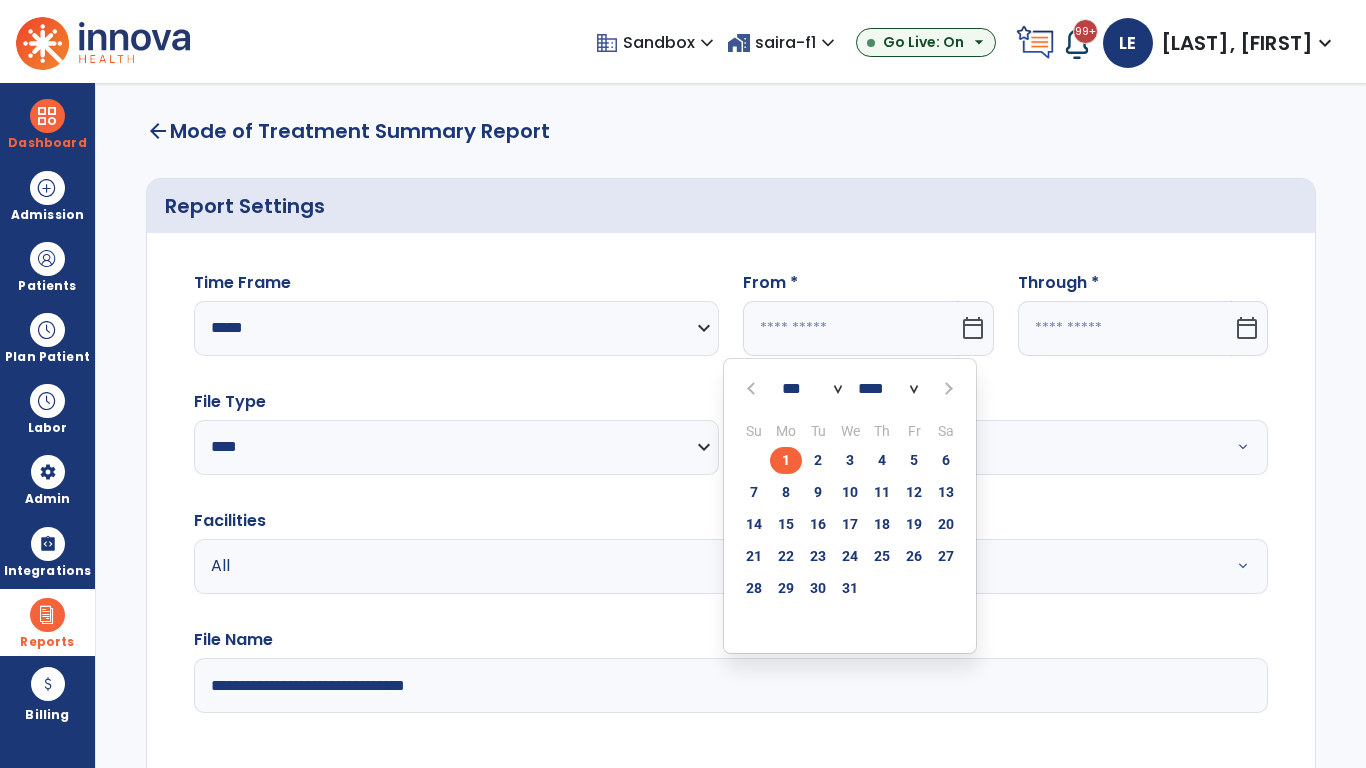 select on "**" 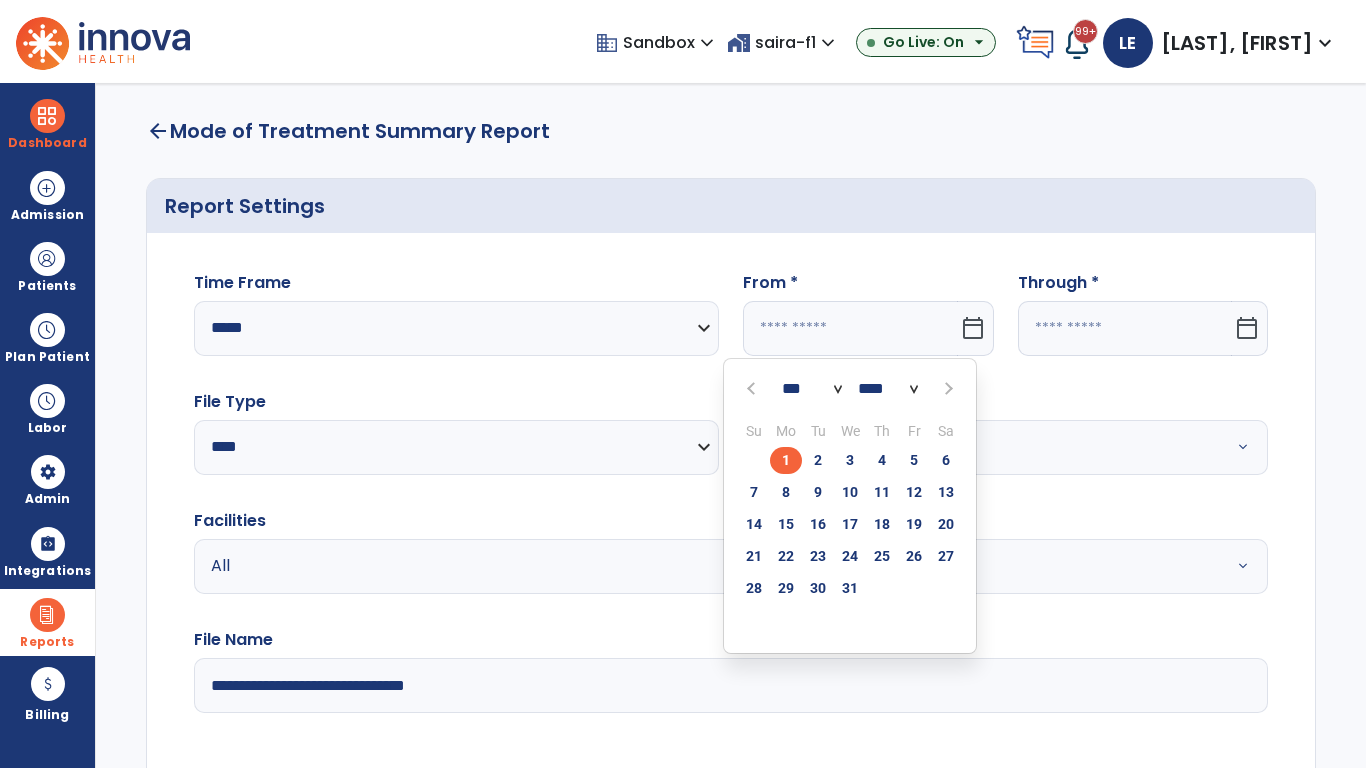 type on "**********" 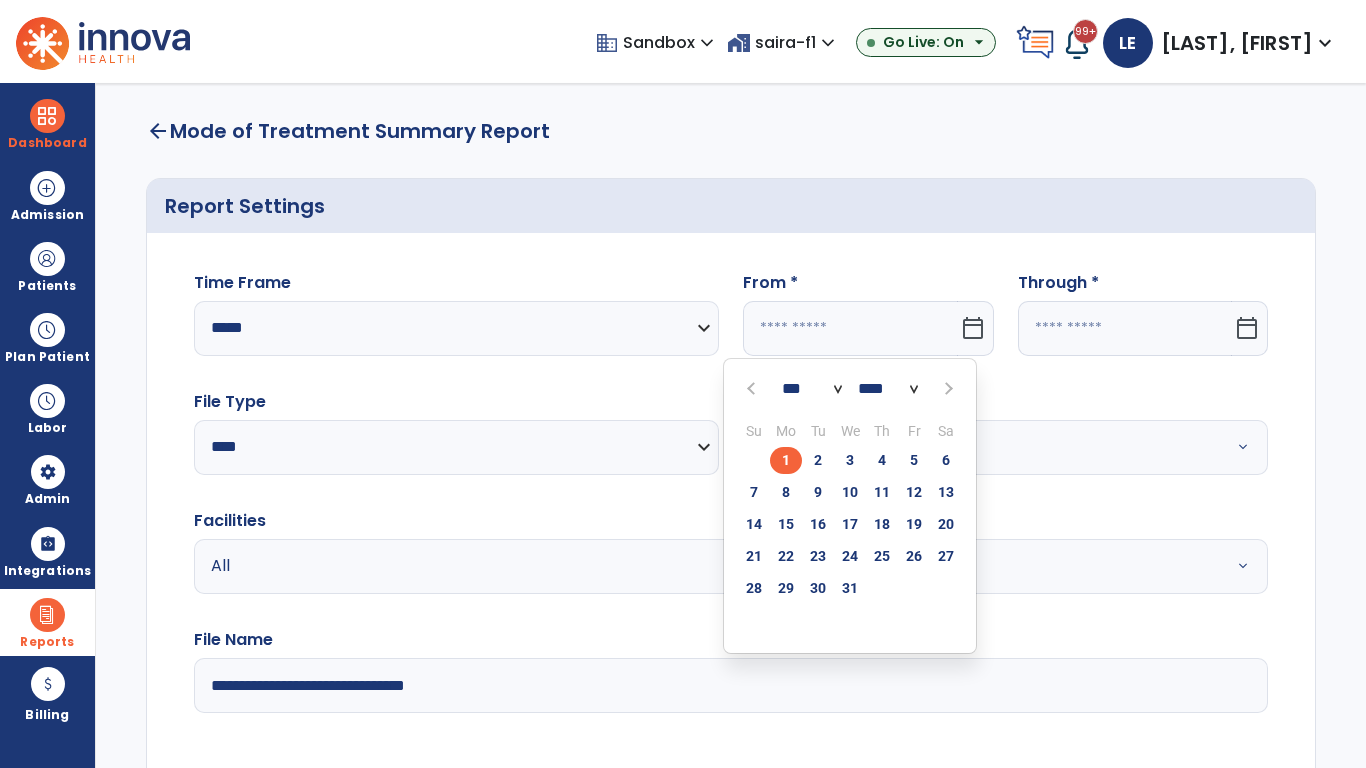 type on "*********" 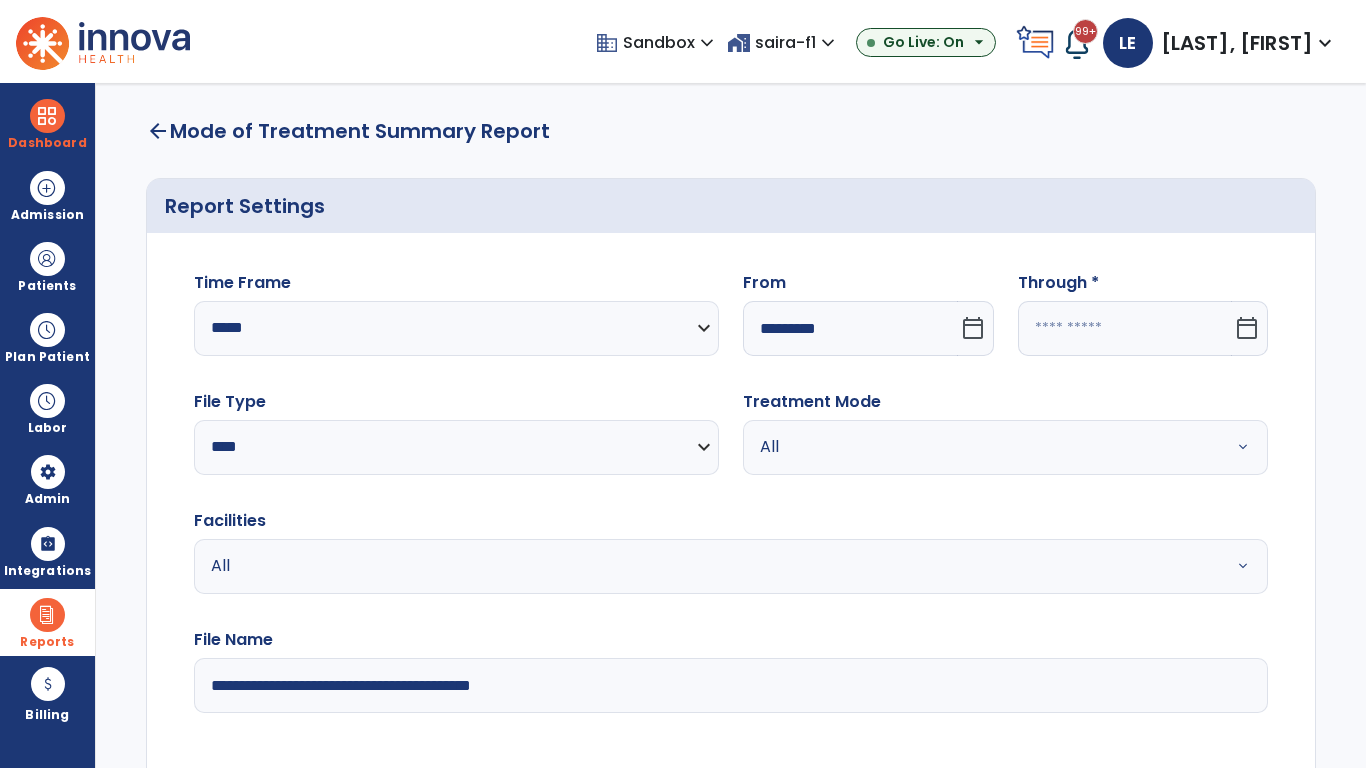 click 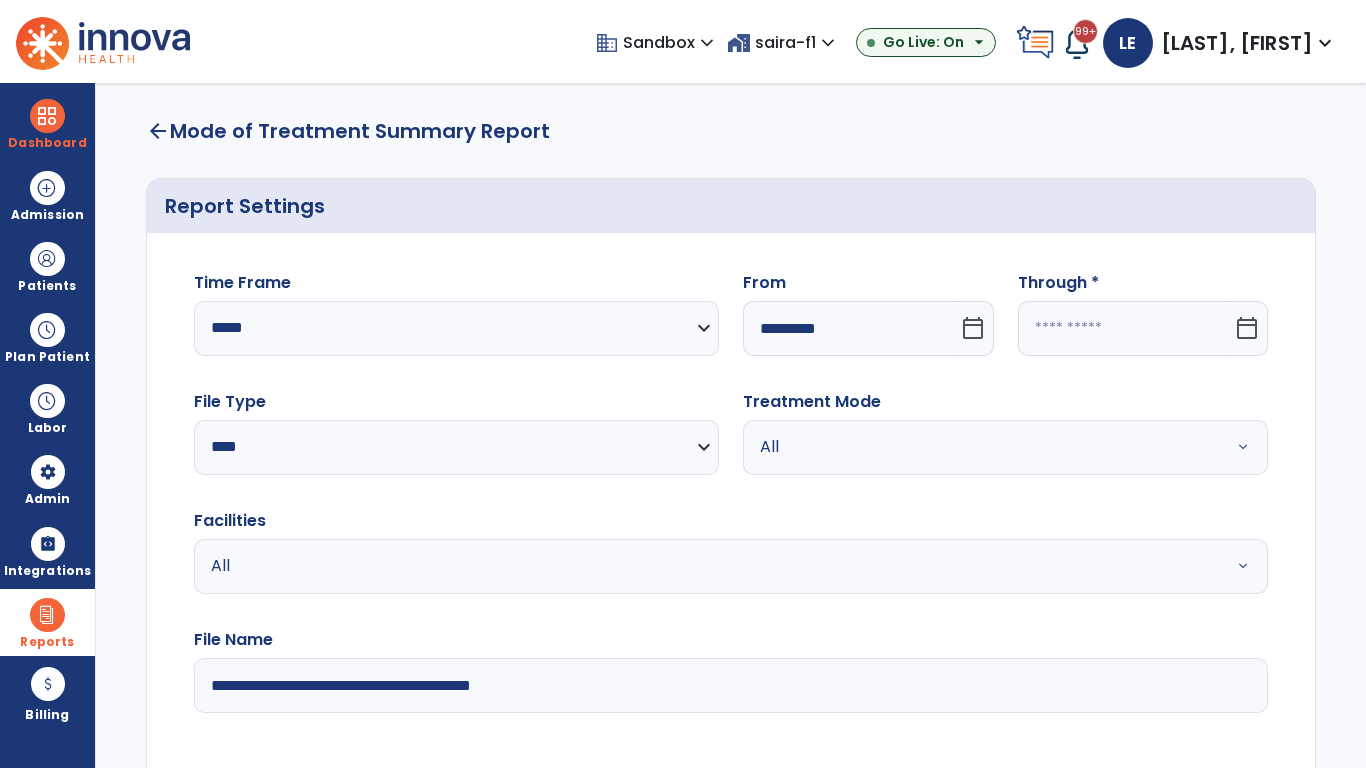 select on "*" 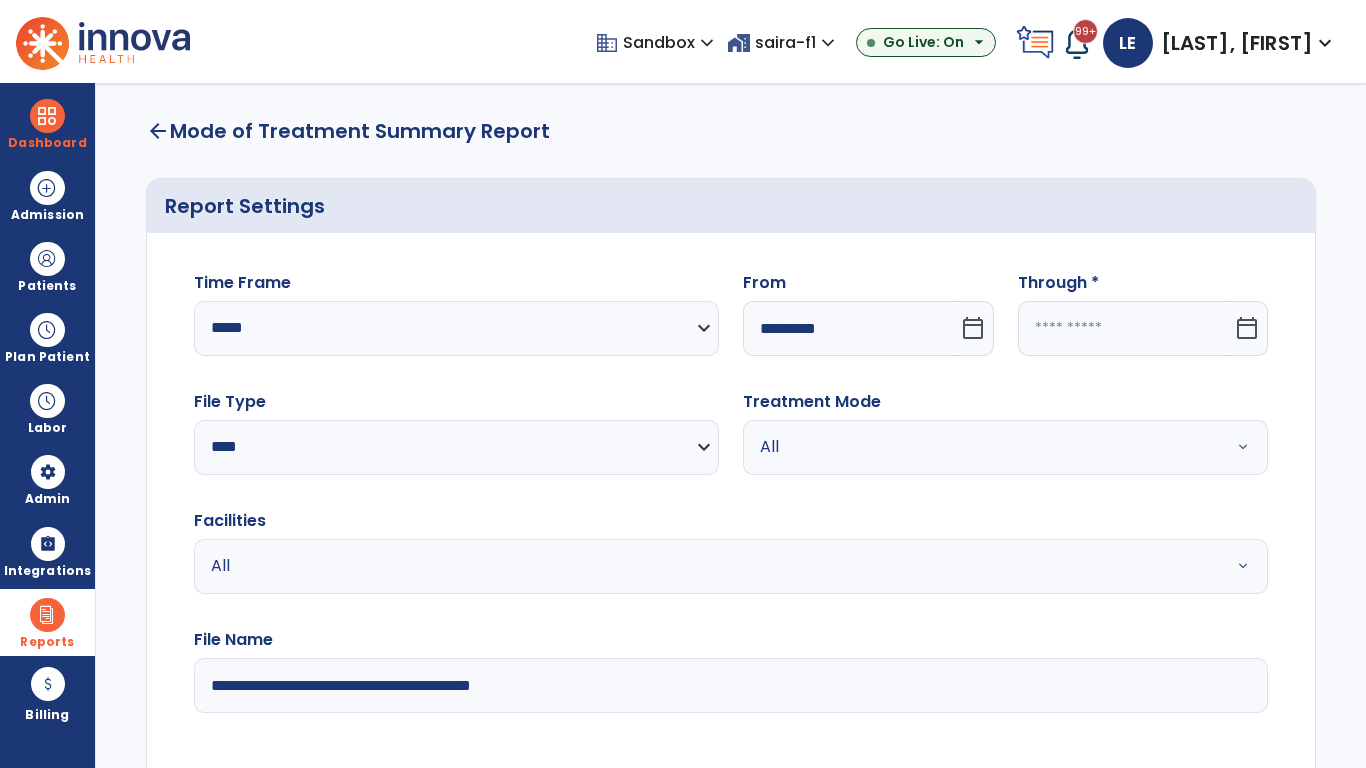 select on "****" 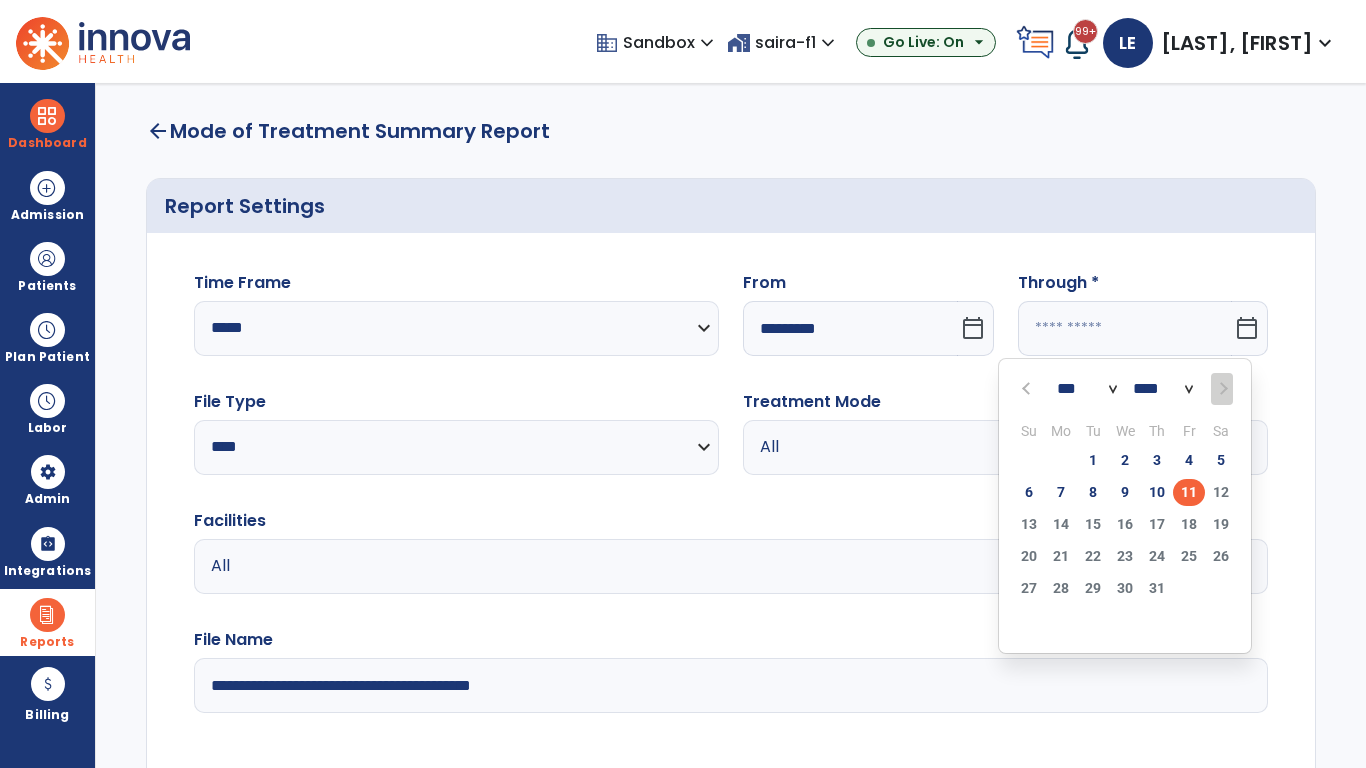 select on "*" 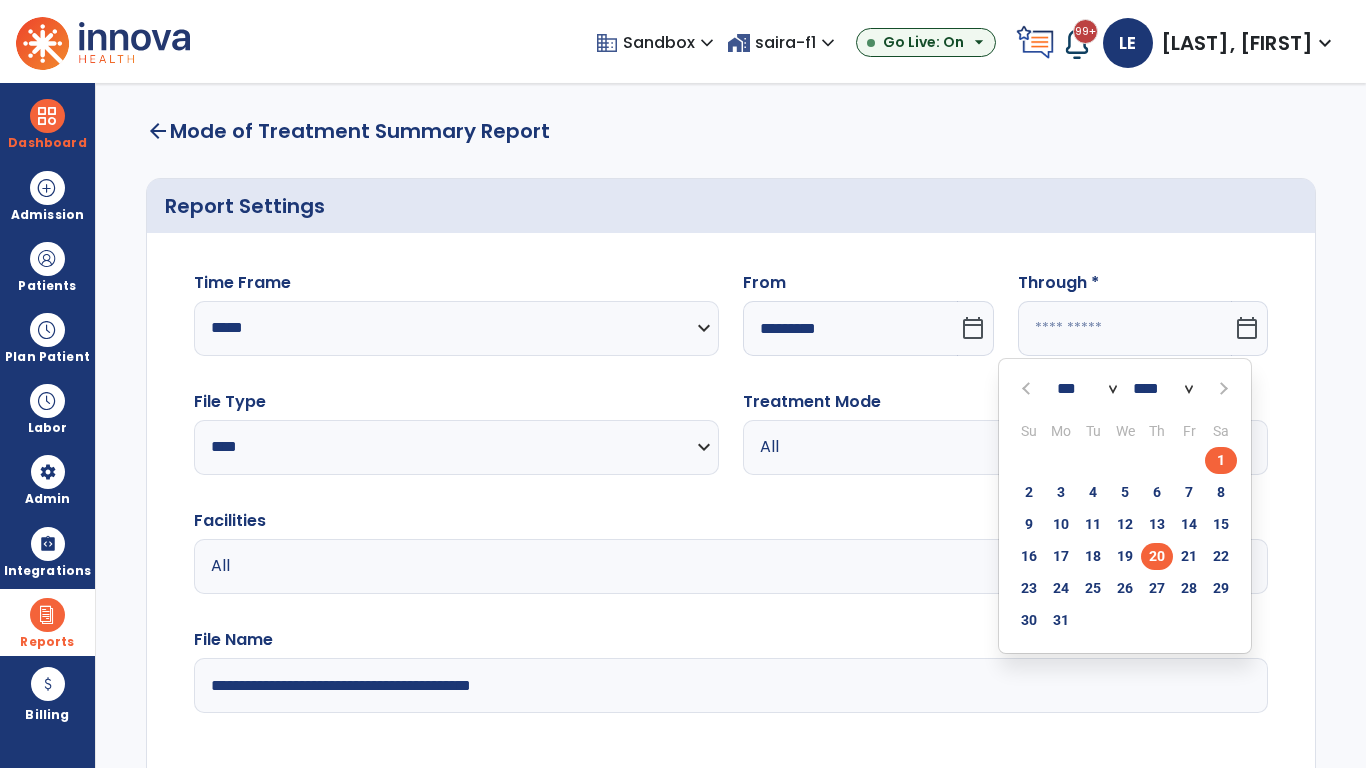 click on "20" 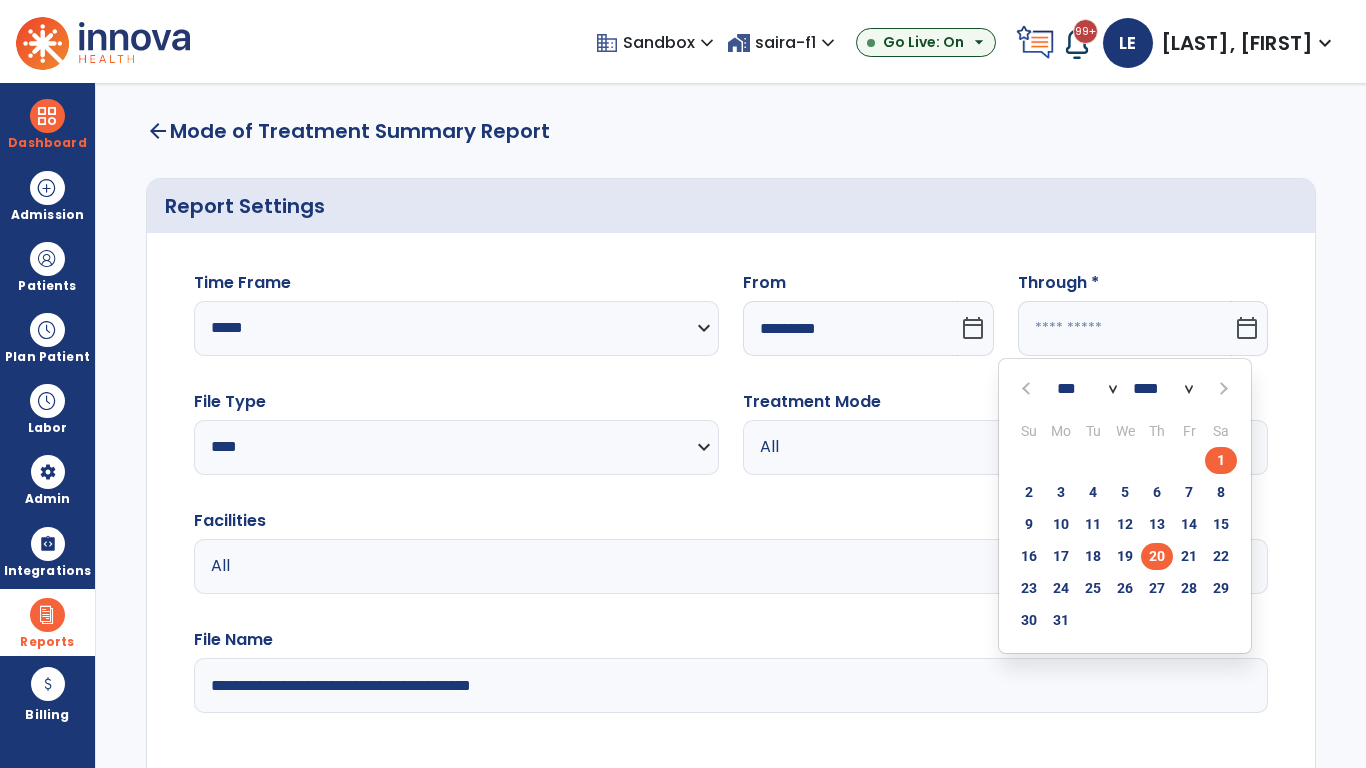 type on "**********" 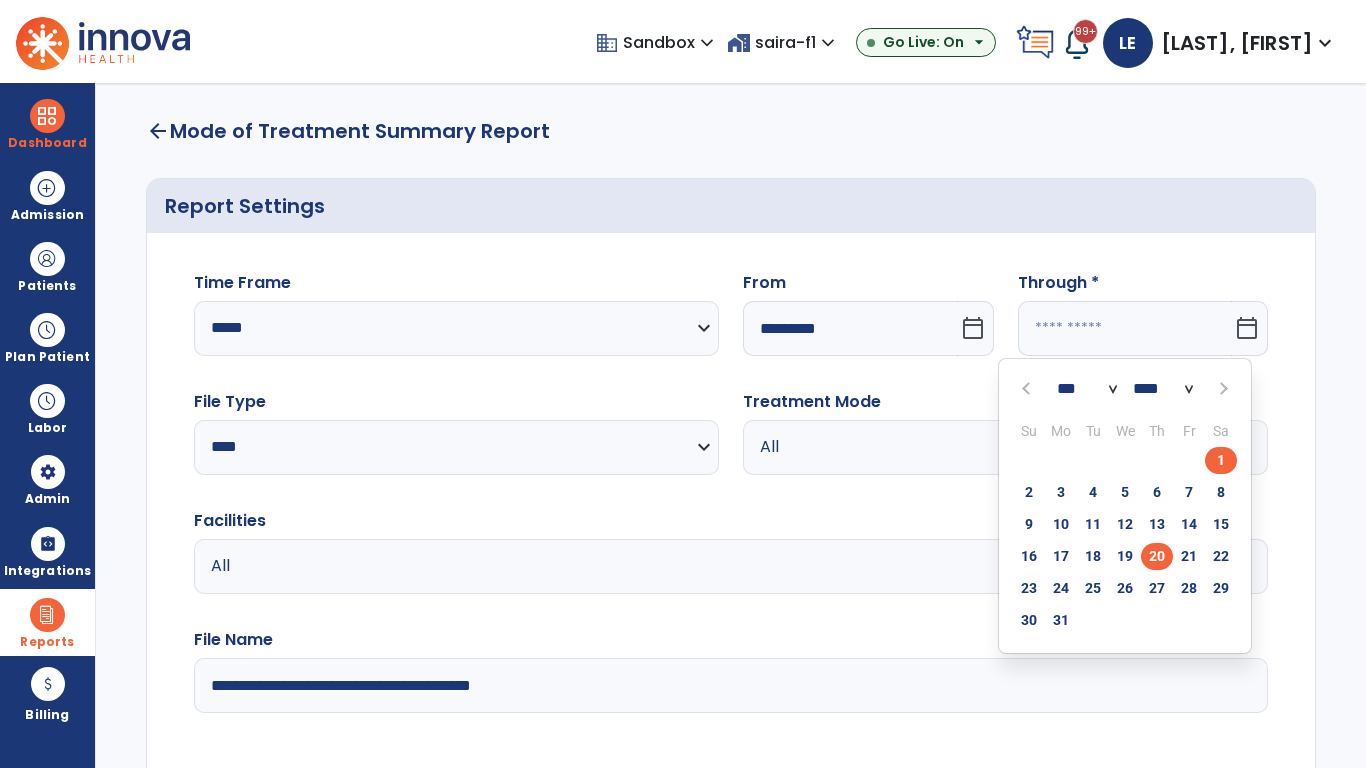 type on "*********" 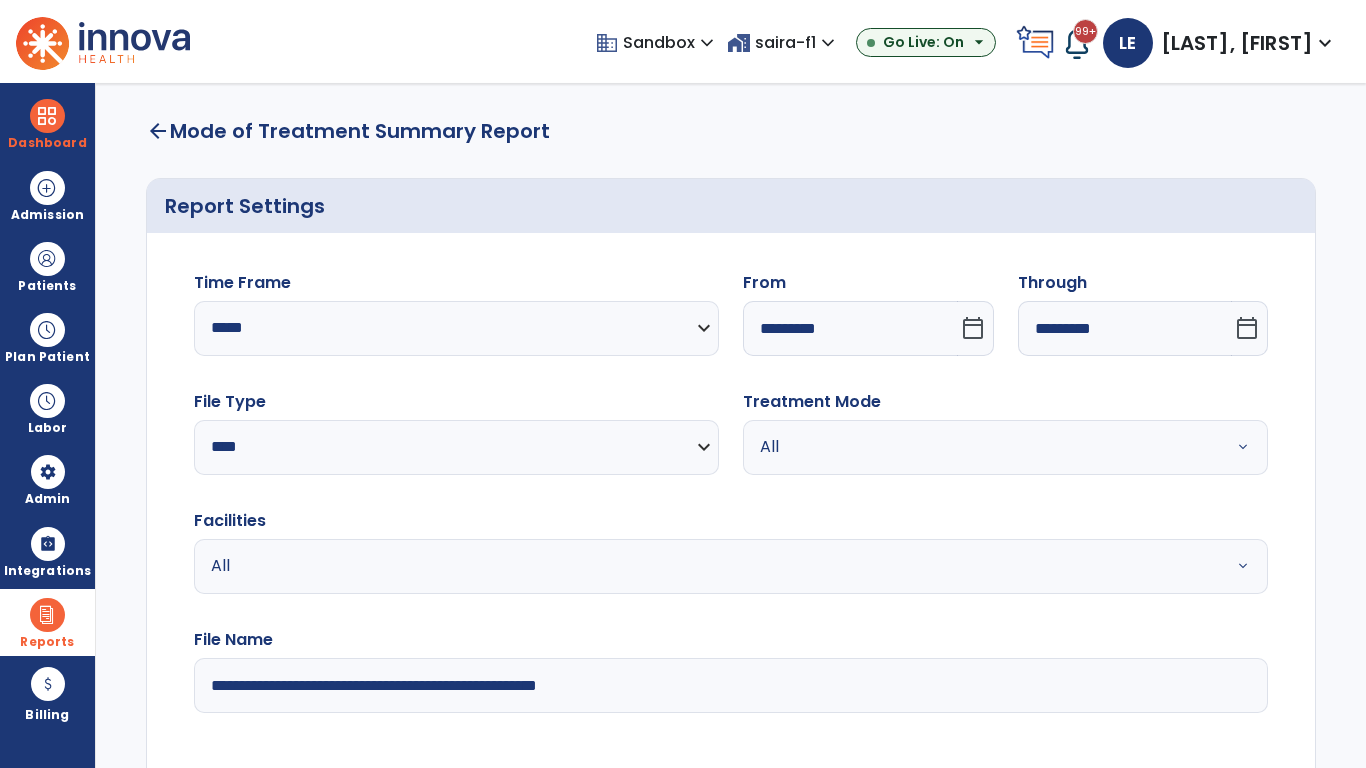 click on "All" at bounding box center (981, 447) 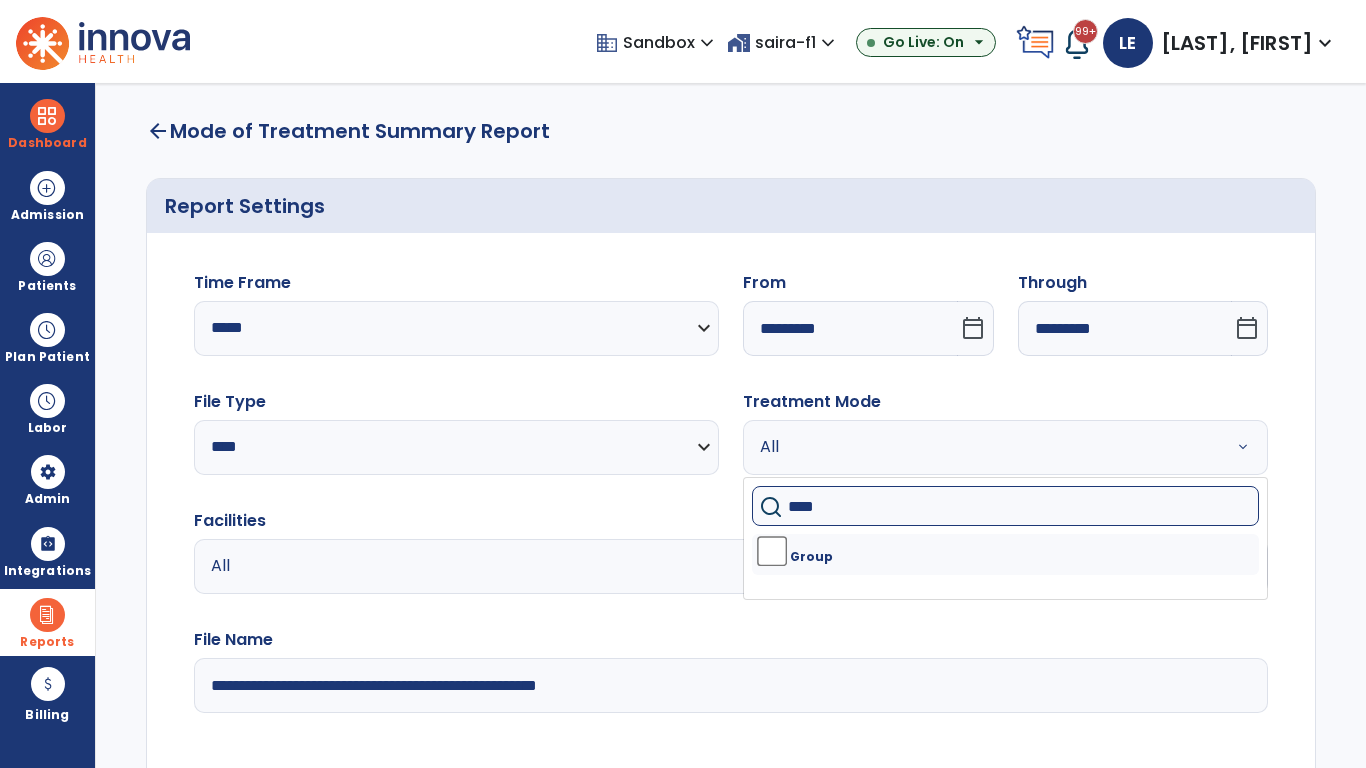type on "*****" 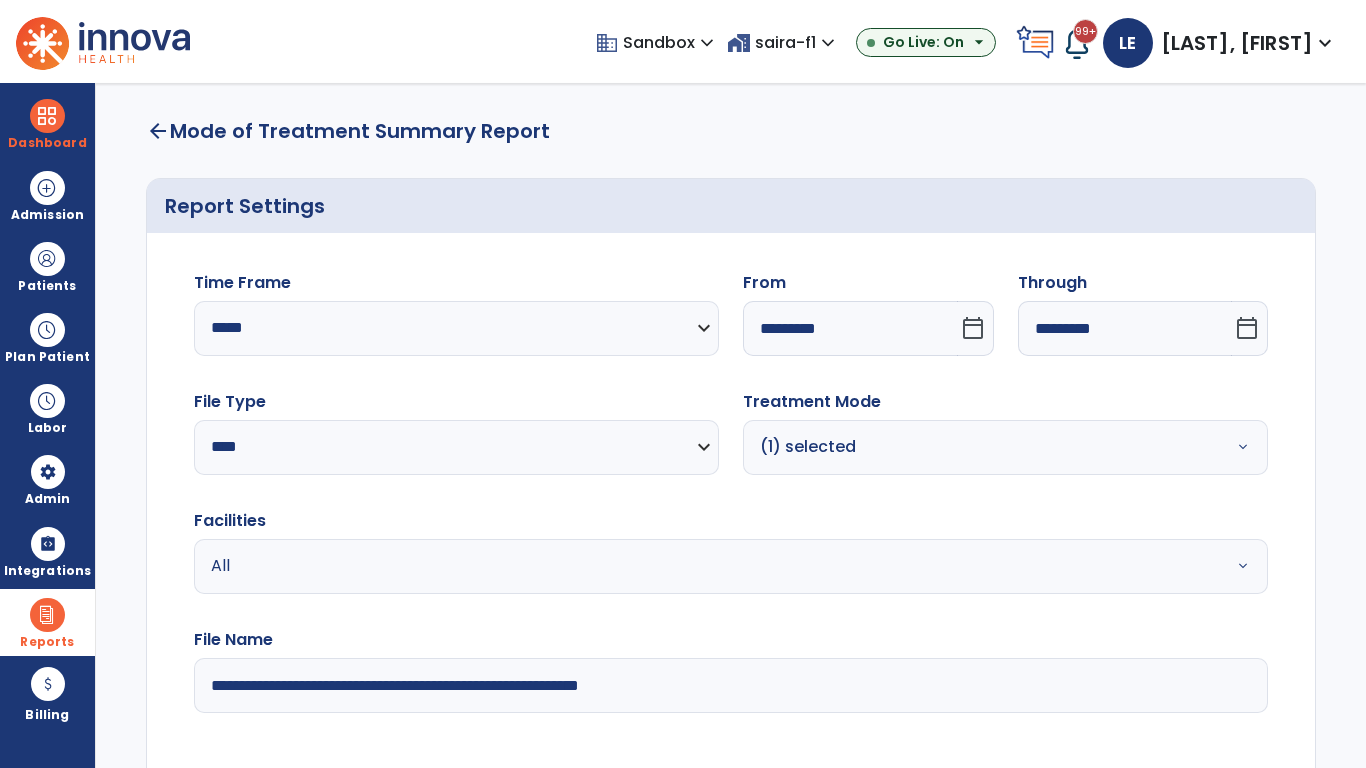 type on "**********" 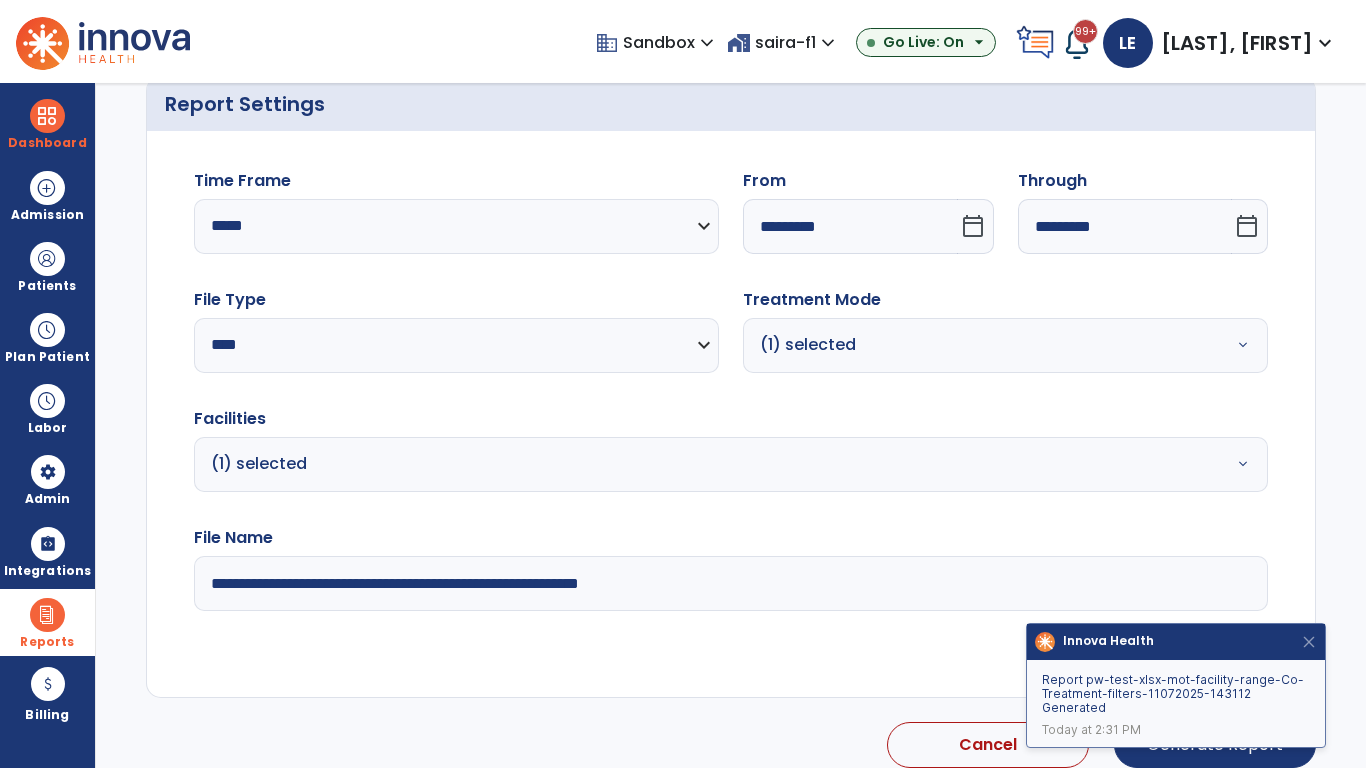 scroll, scrollTop: 145, scrollLeft: 0, axis: vertical 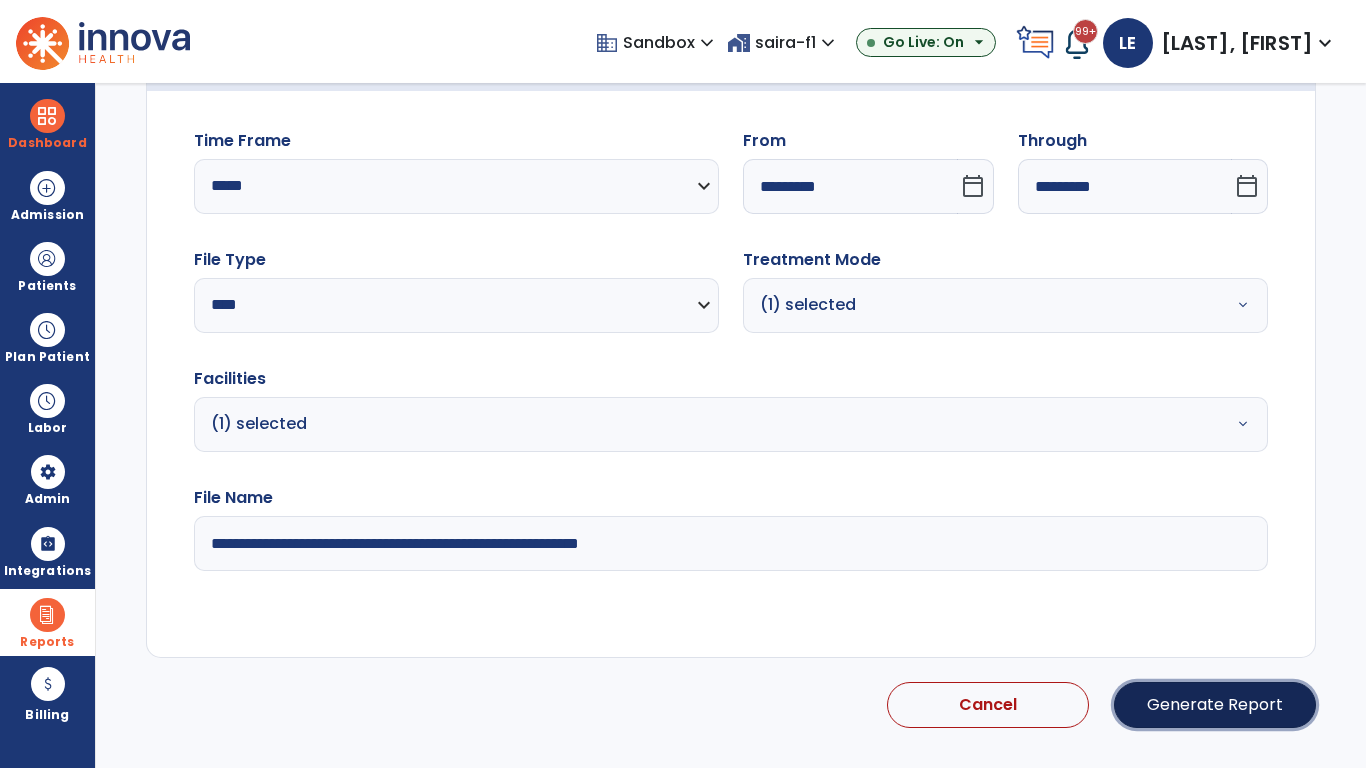 click on "Generate Report" 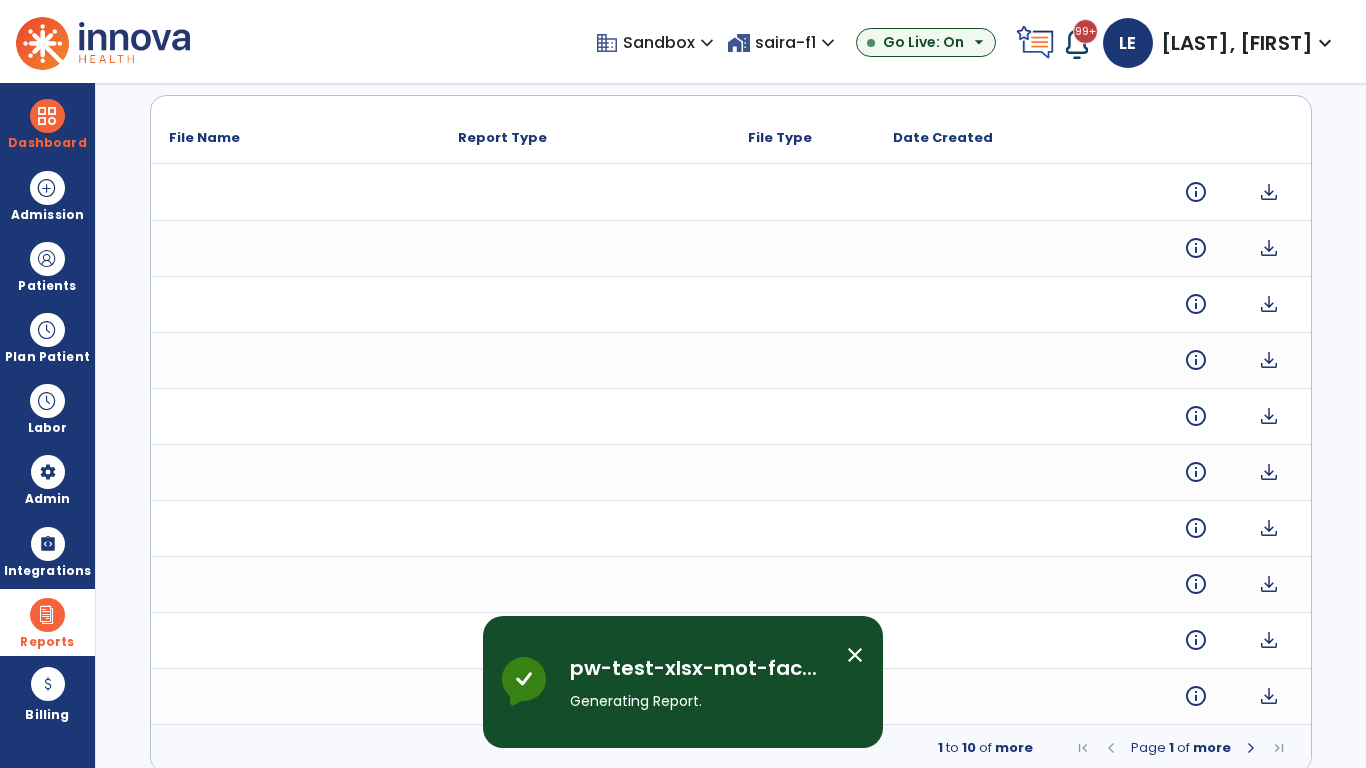 scroll, scrollTop: 0, scrollLeft: 0, axis: both 